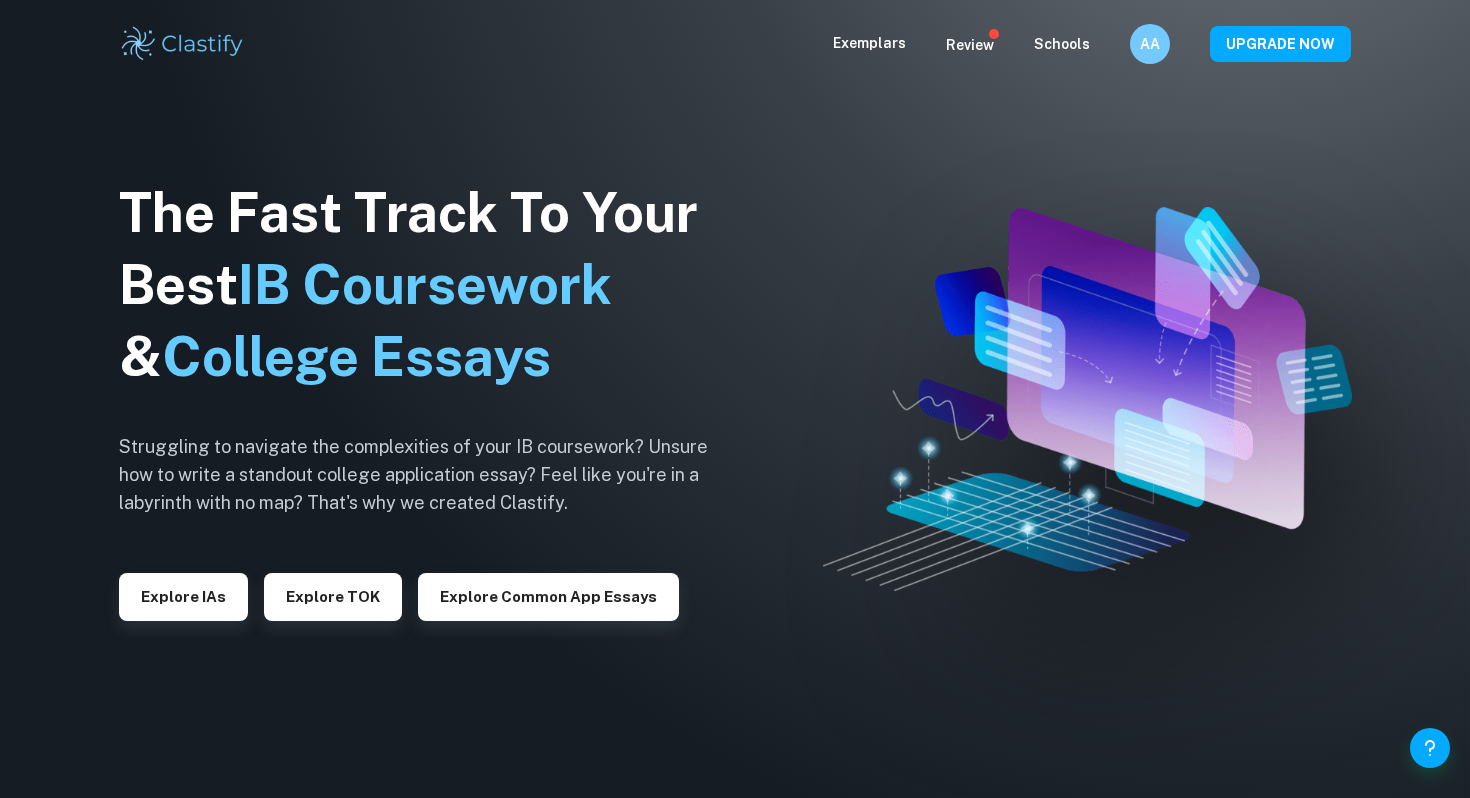 scroll, scrollTop: 0, scrollLeft: 0, axis: both 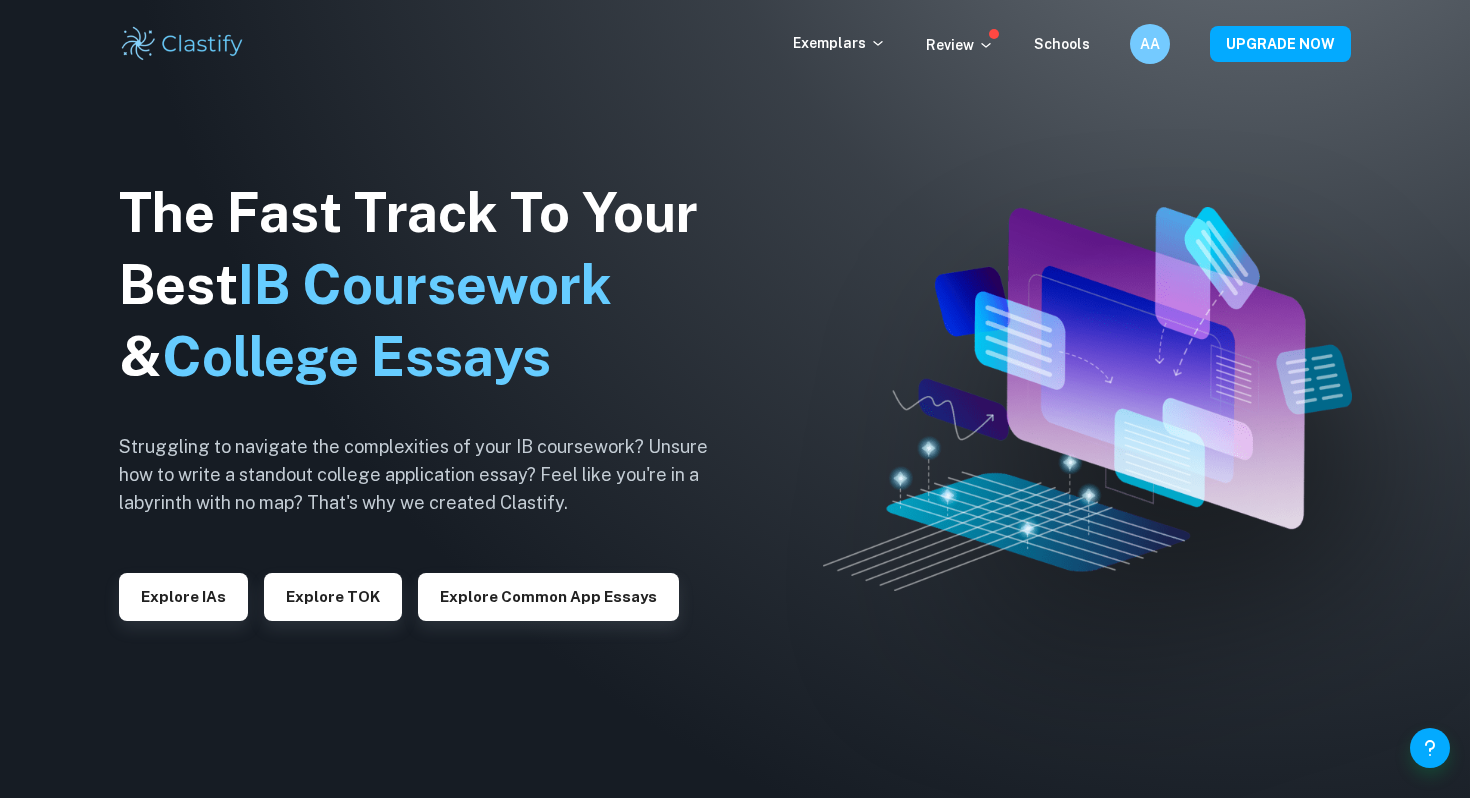 click on "Exemplars Review Schools AA UPGRADE NOW" at bounding box center (735, 44) 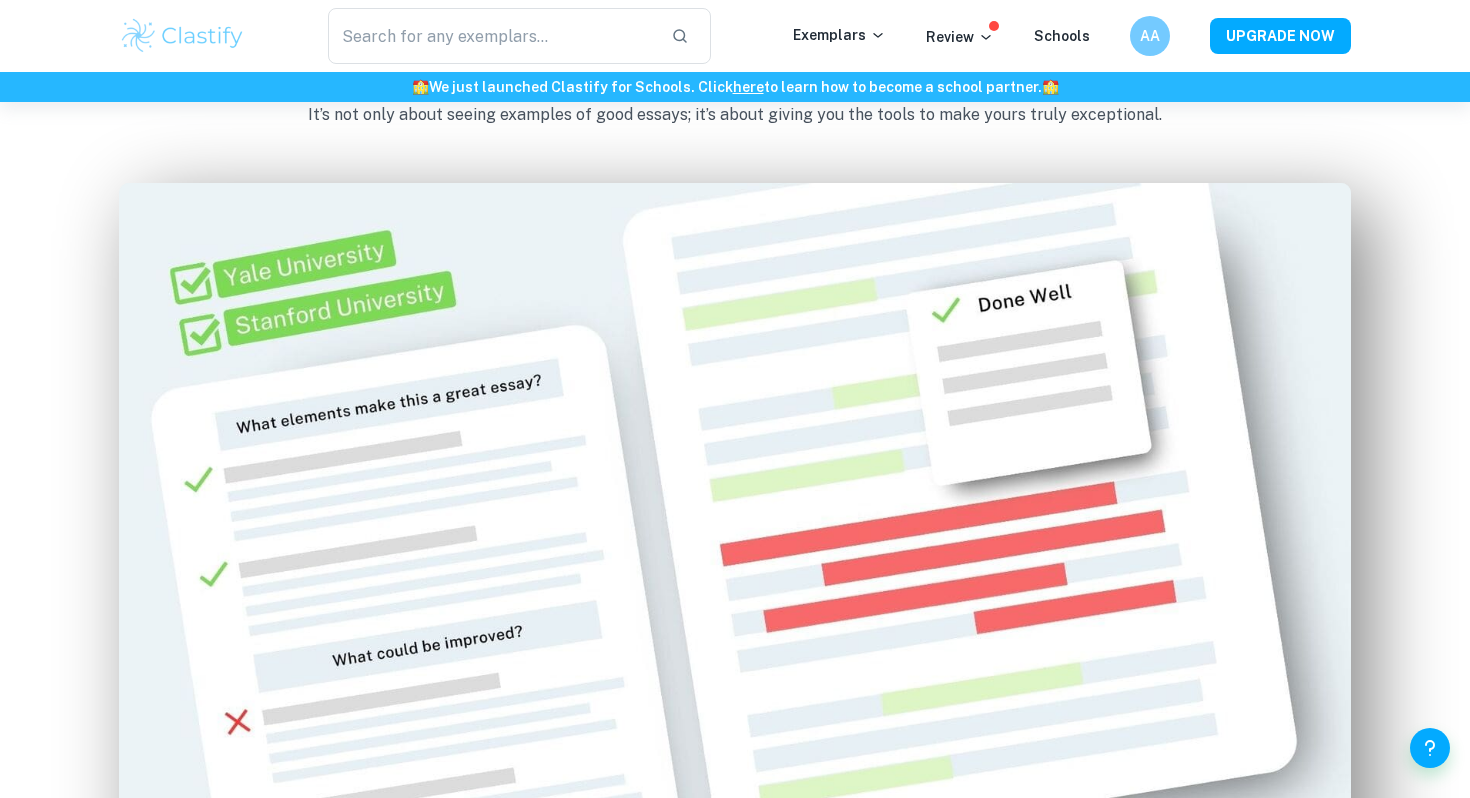 scroll, scrollTop: 1132, scrollLeft: 0, axis: vertical 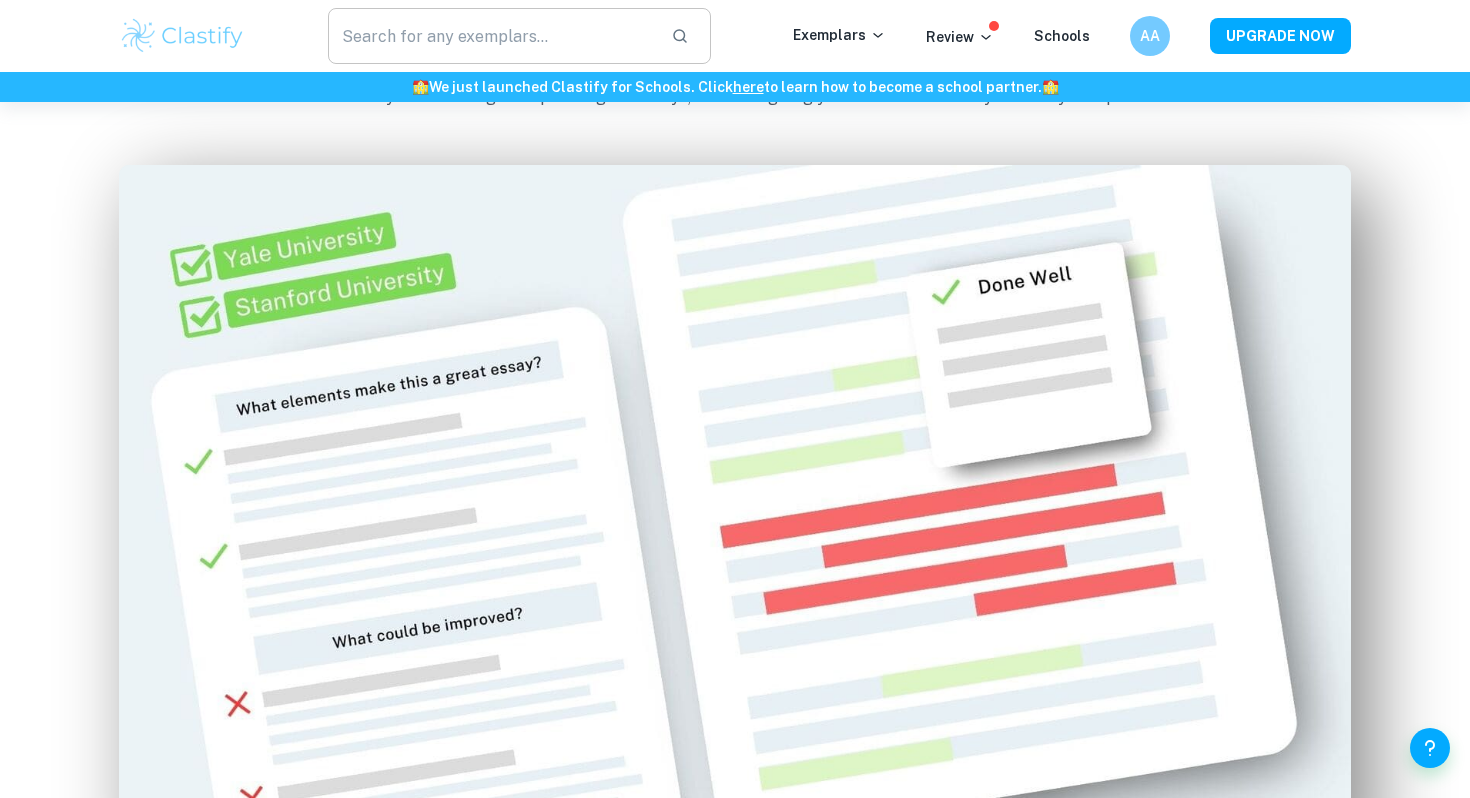 click at bounding box center [491, 36] 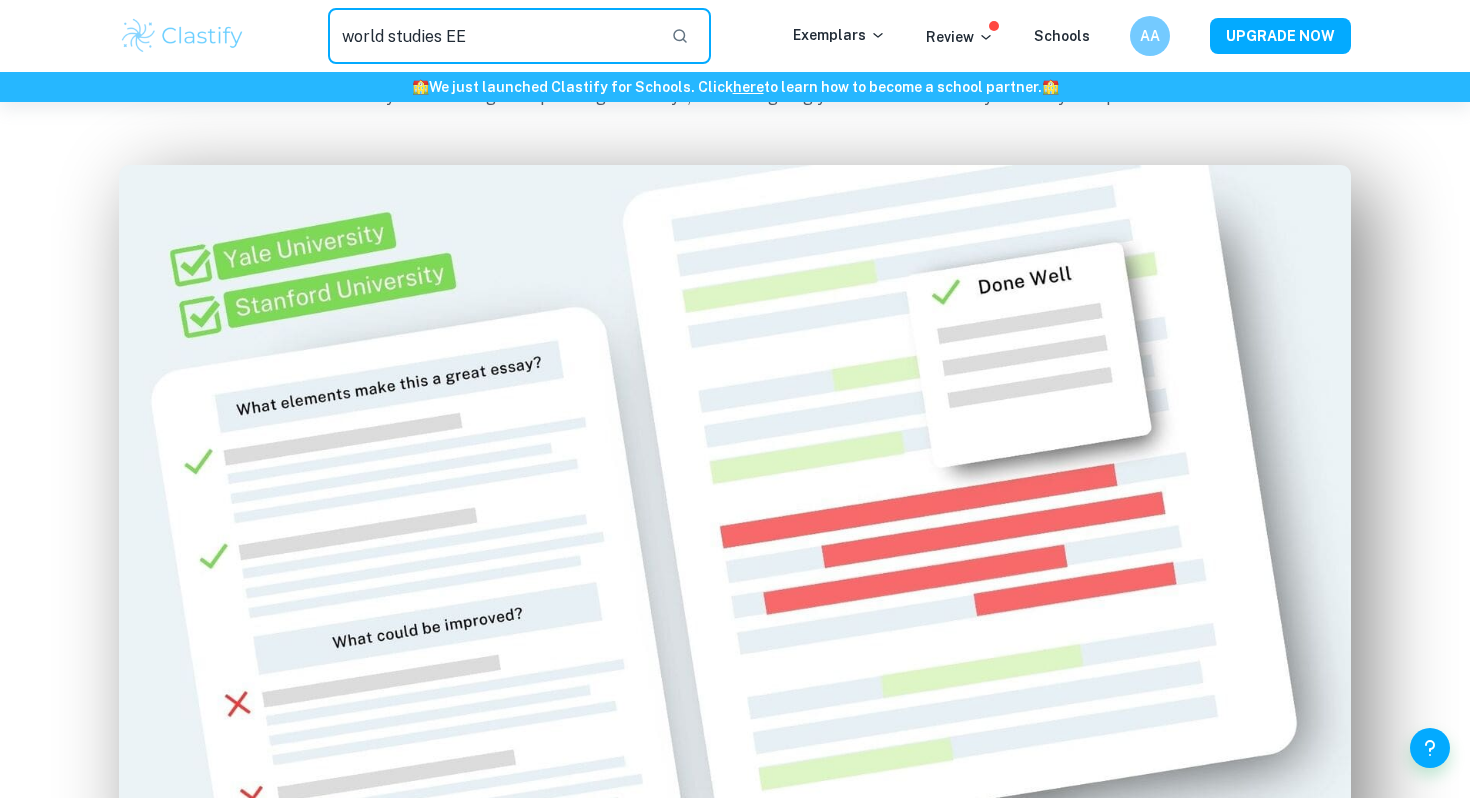 type on "world studies EE" 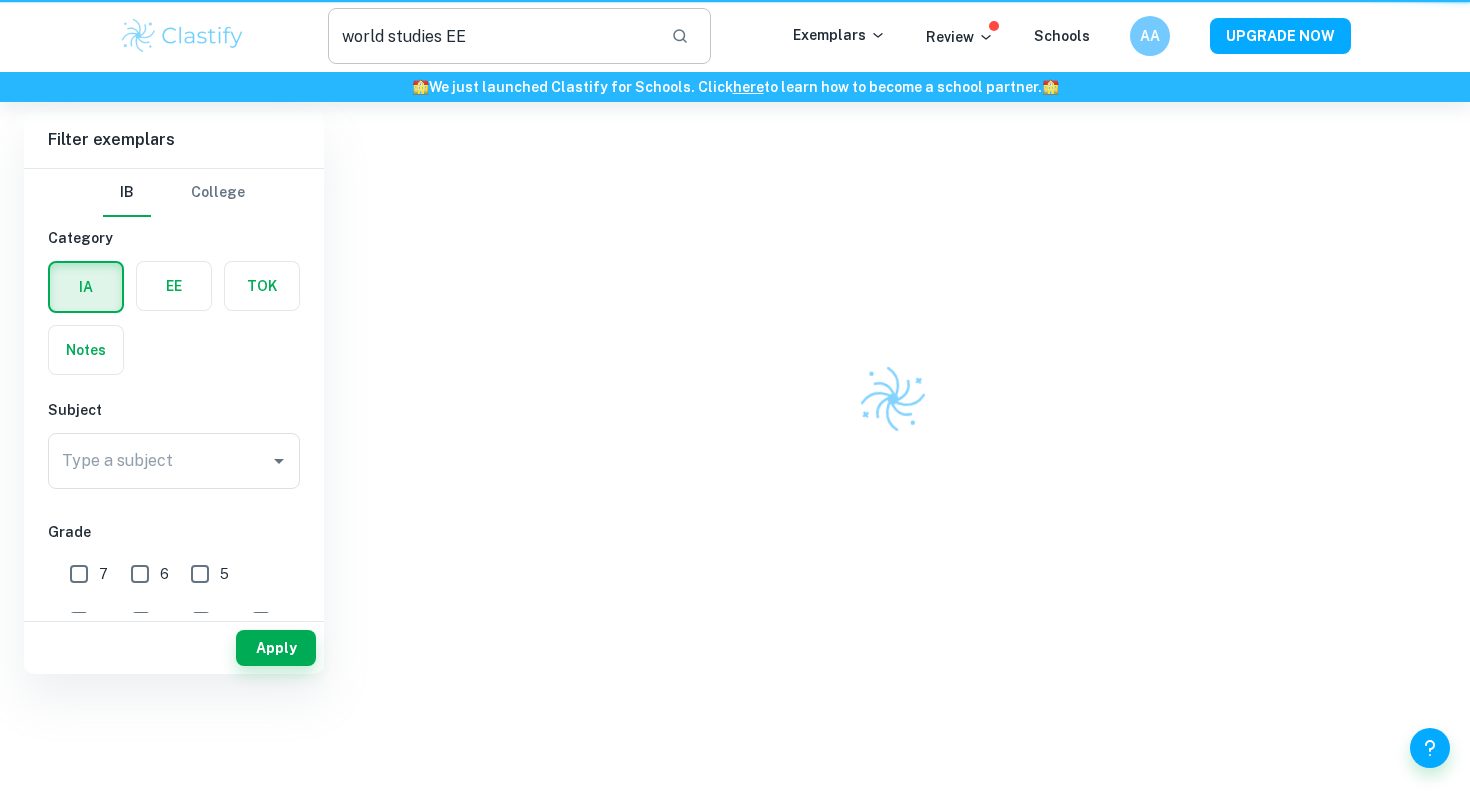 scroll, scrollTop: 0, scrollLeft: 0, axis: both 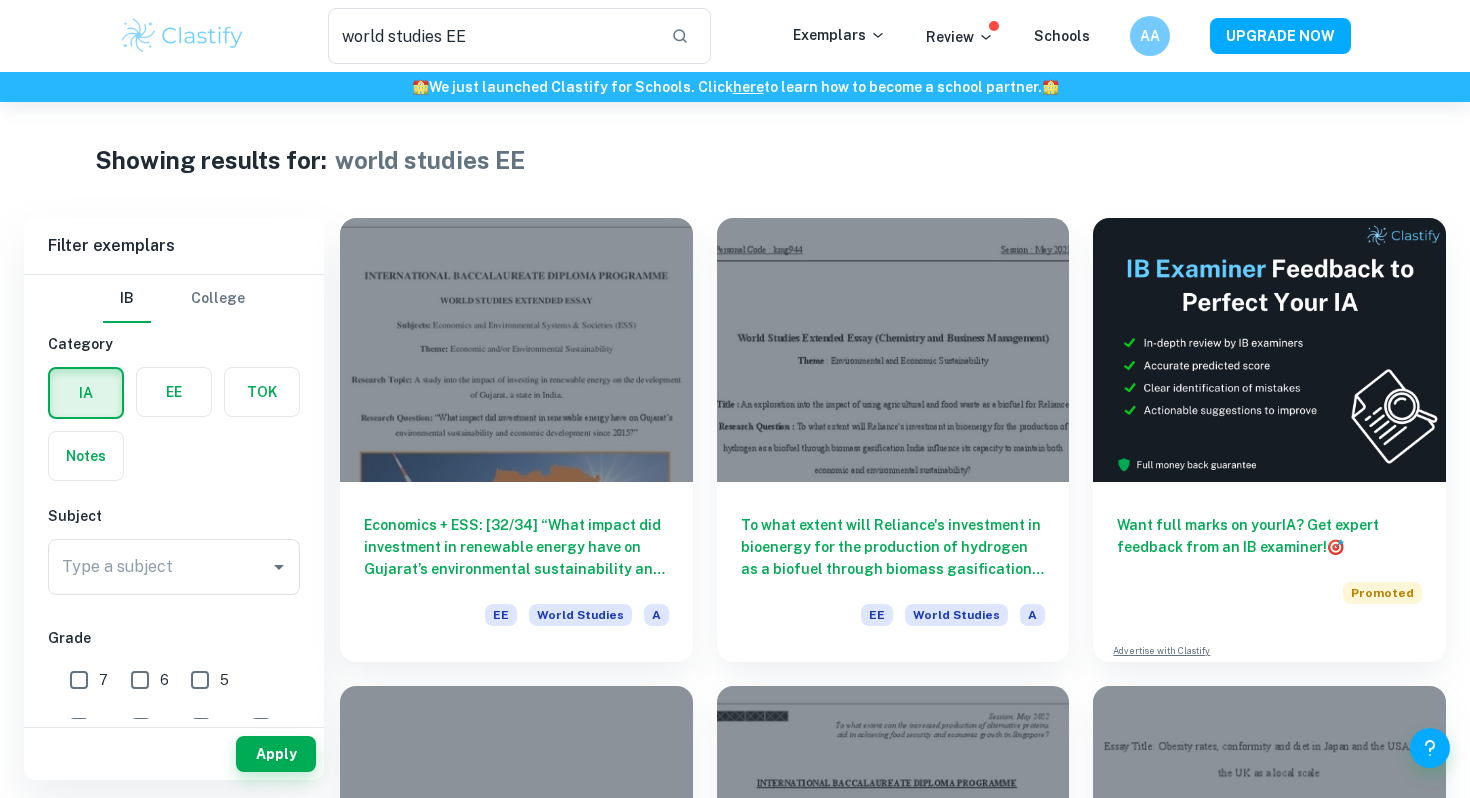 click at bounding box center [174, 392] 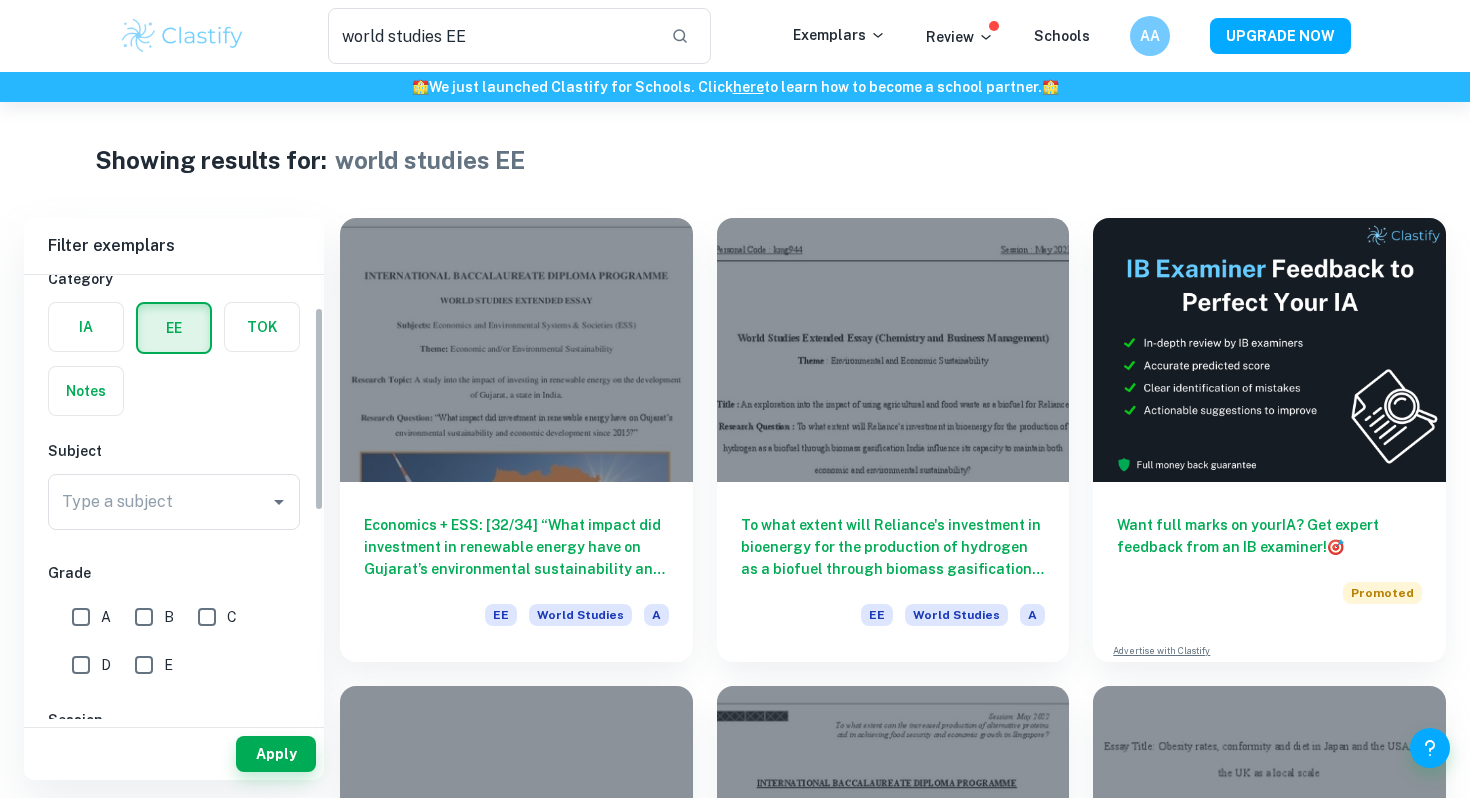 scroll, scrollTop: 71, scrollLeft: 0, axis: vertical 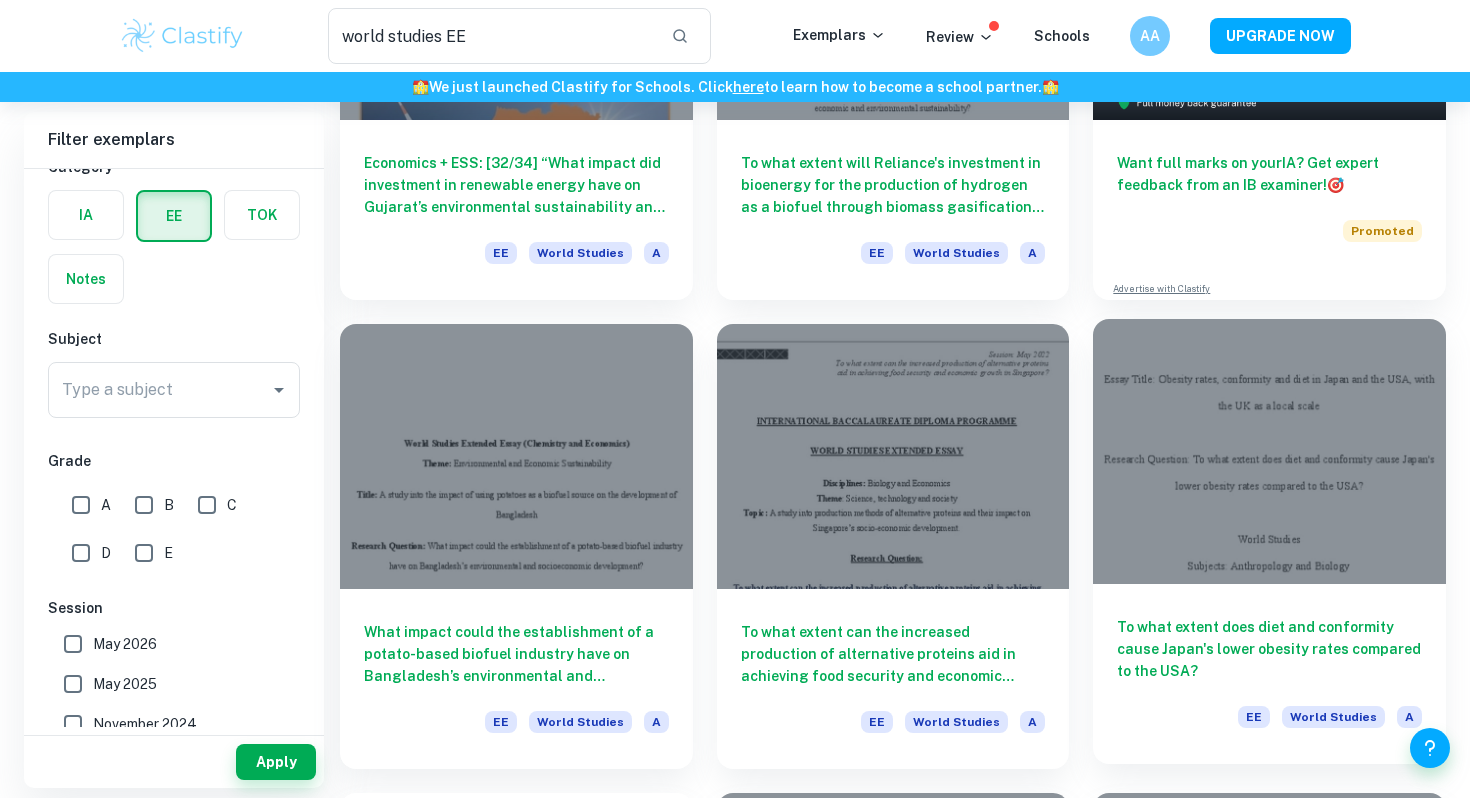 click at bounding box center (1269, 451) 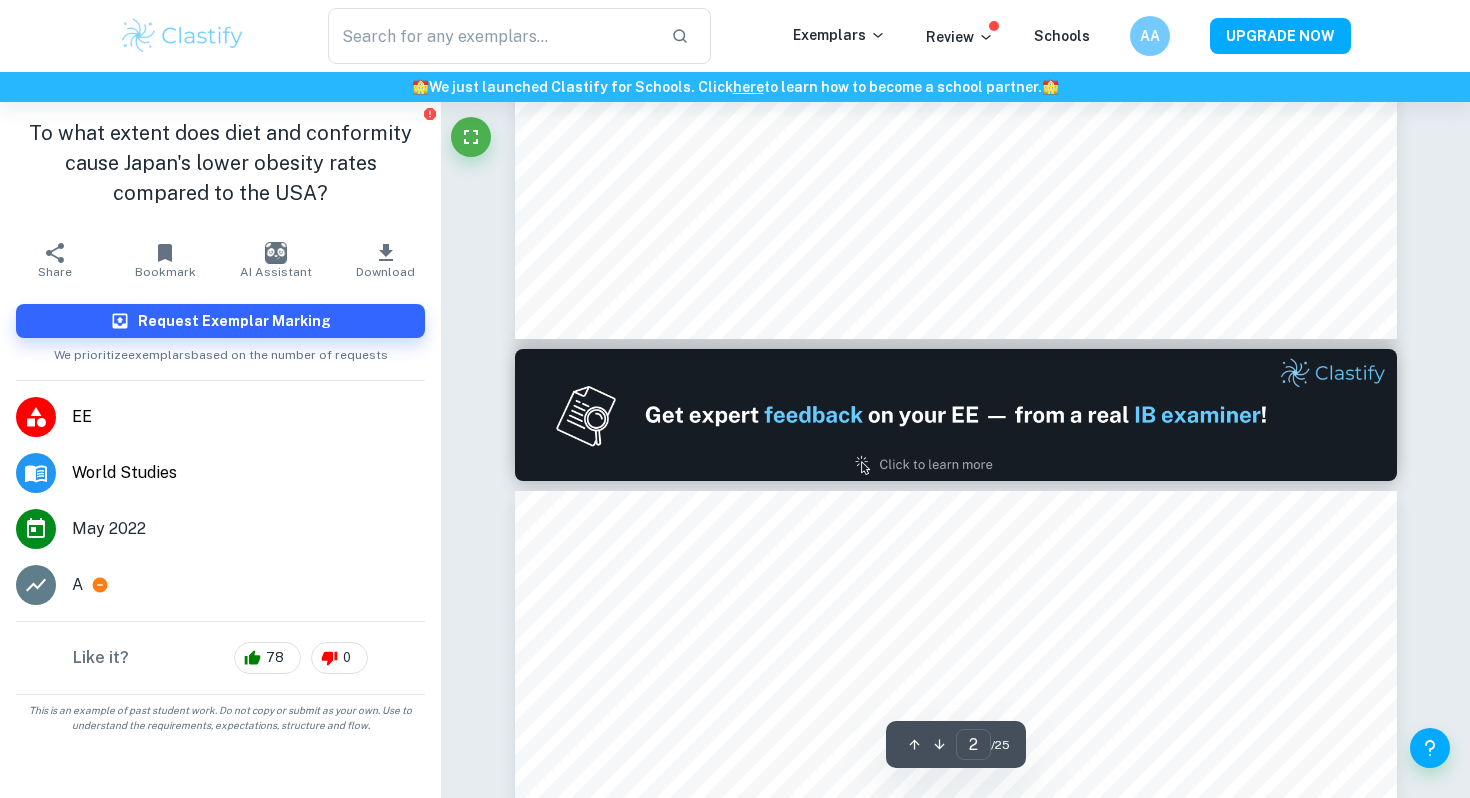 scroll, scrollTop: 1309, scrollLeft: 0, axis: vertical 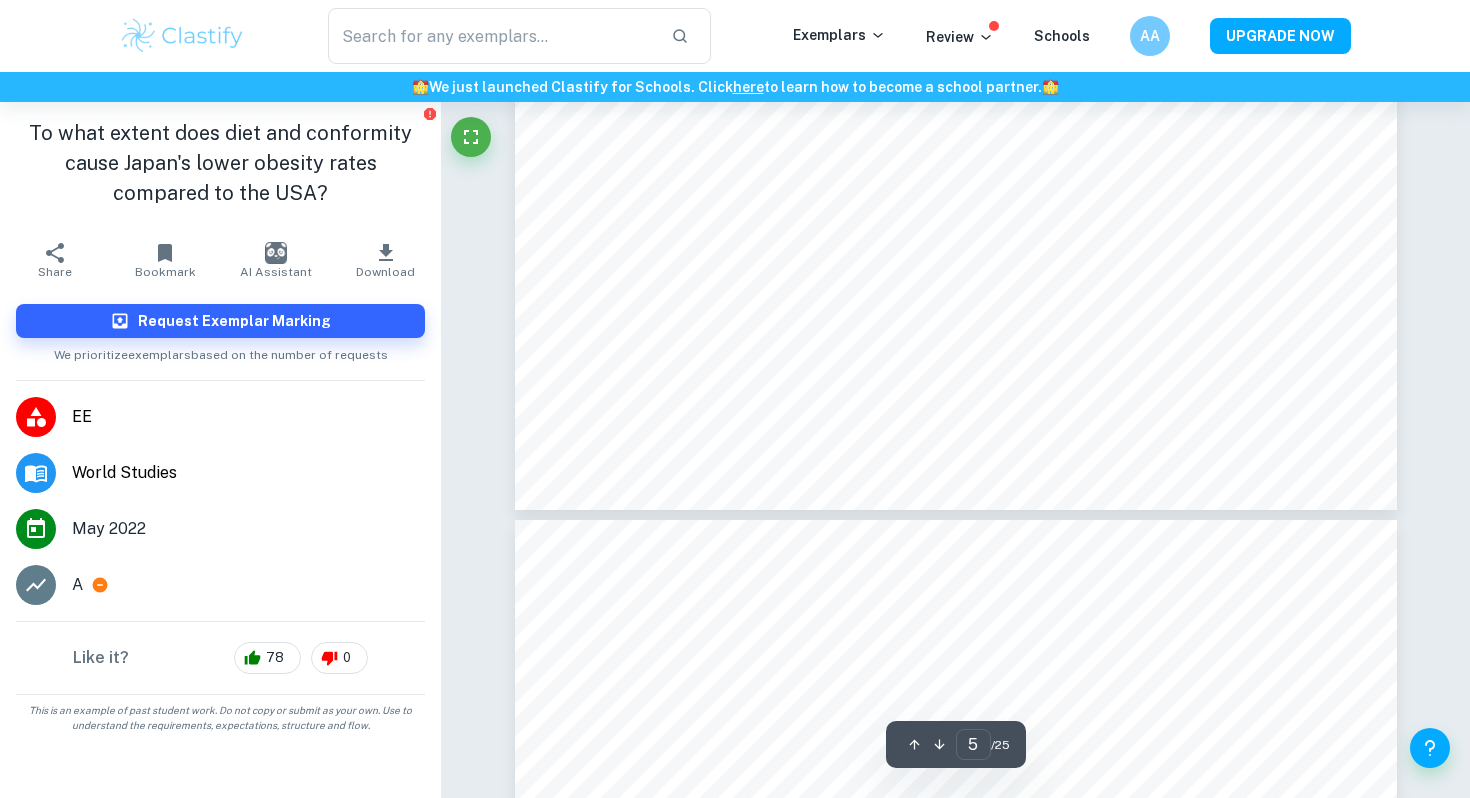 type on "6" 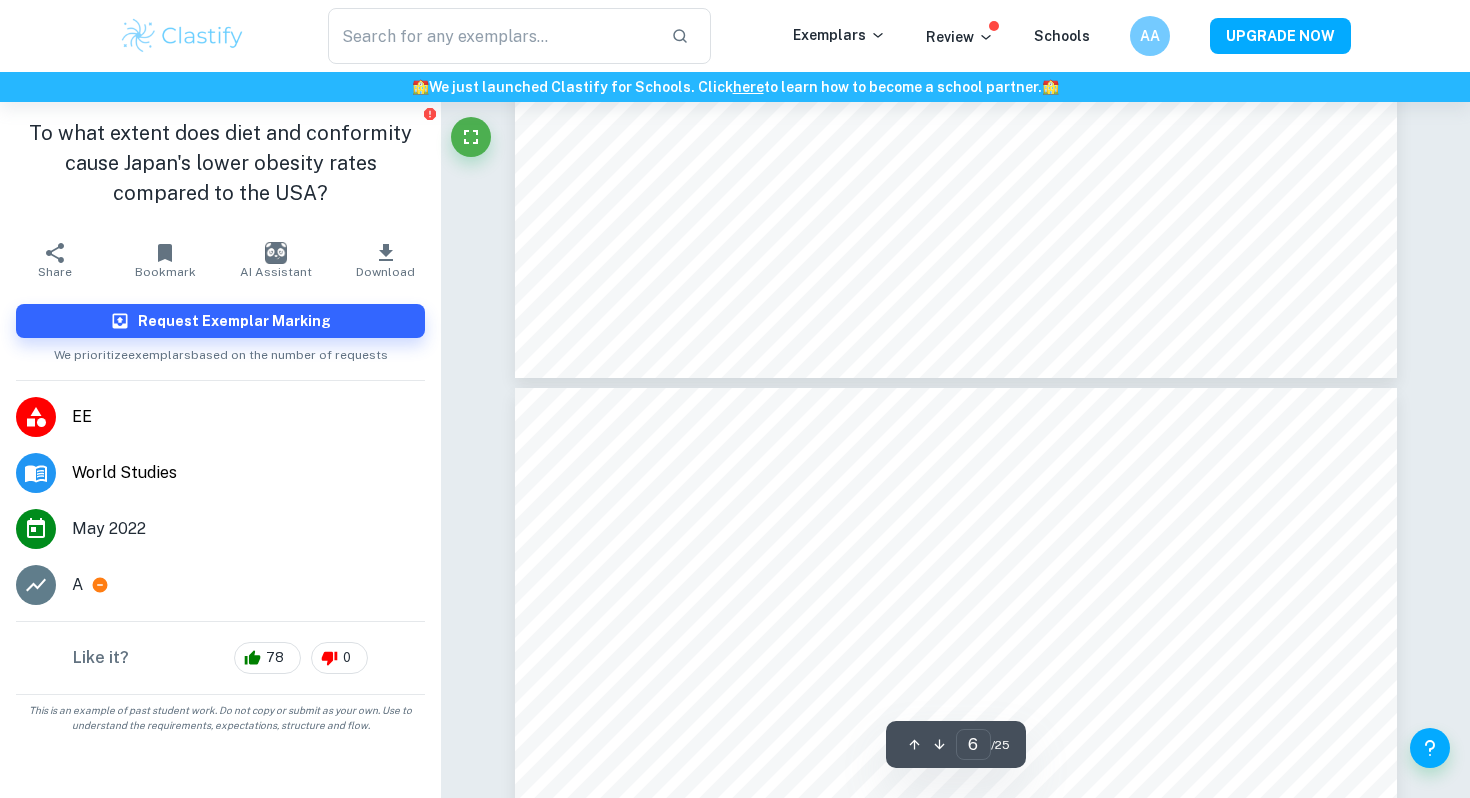 scroll, scrollTop: 6433, scrollLeft: 0, axis: vertical 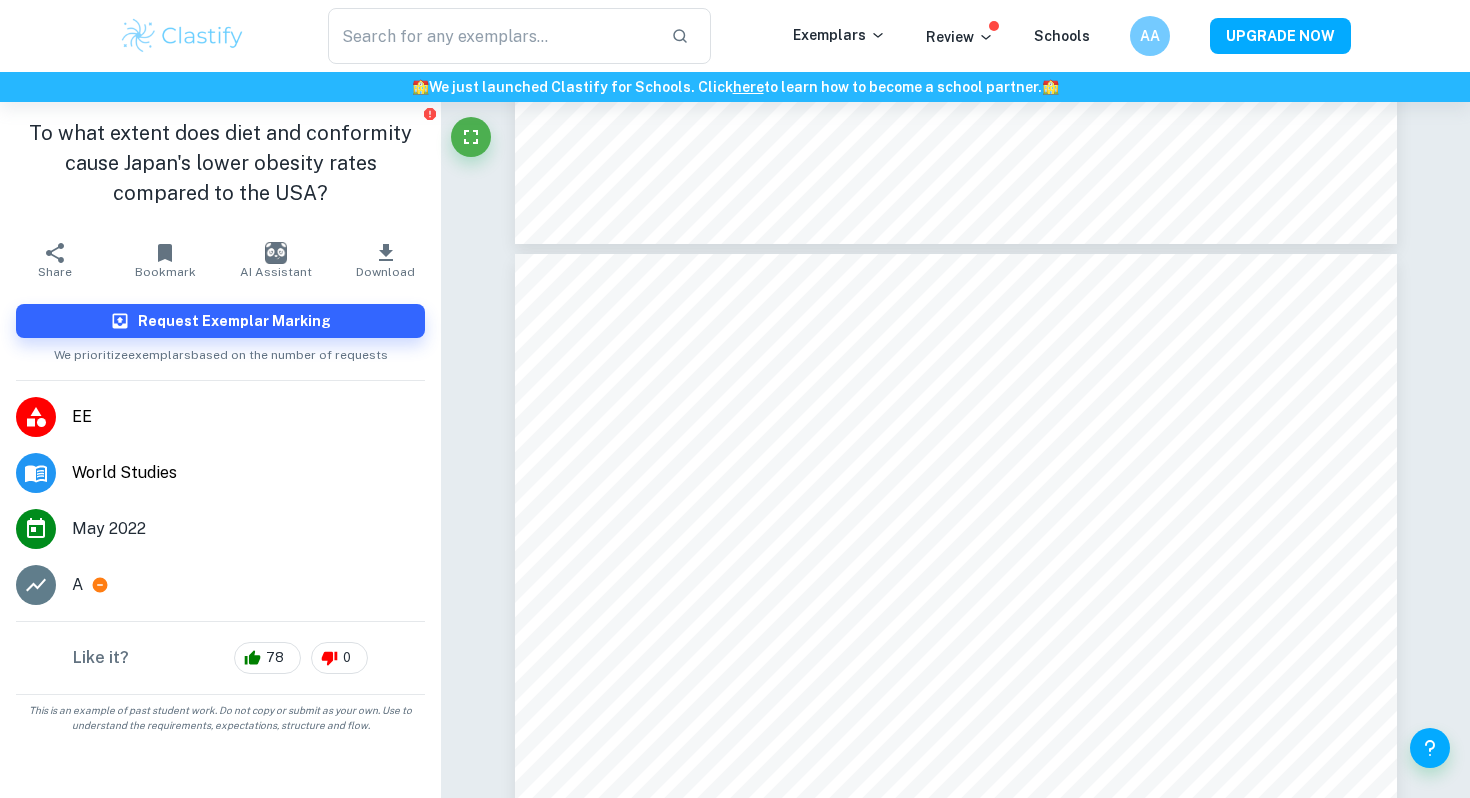 type on "world studies EE" 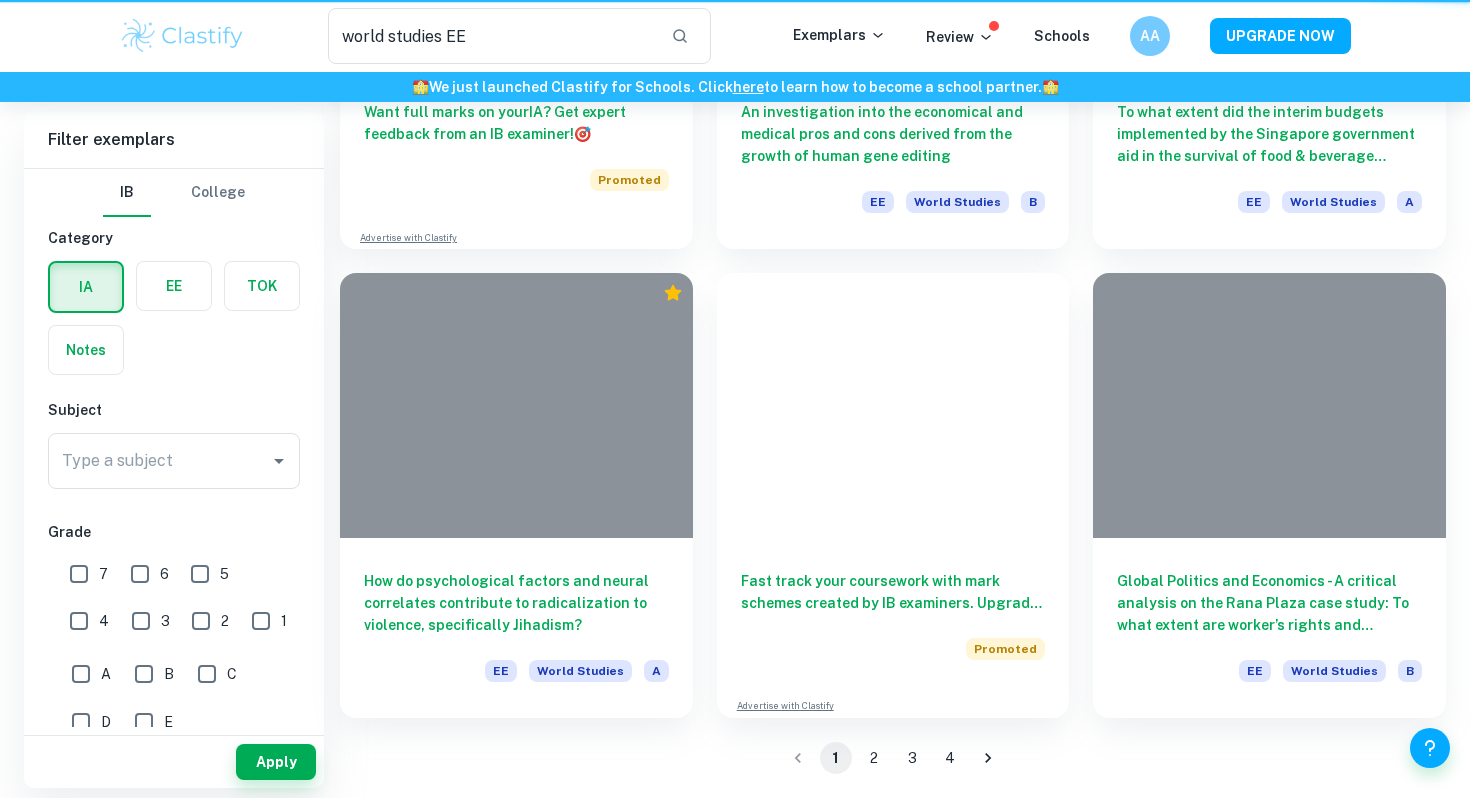 scroll, scrollTop: 362, scrollLeft: 0, axis: vertical 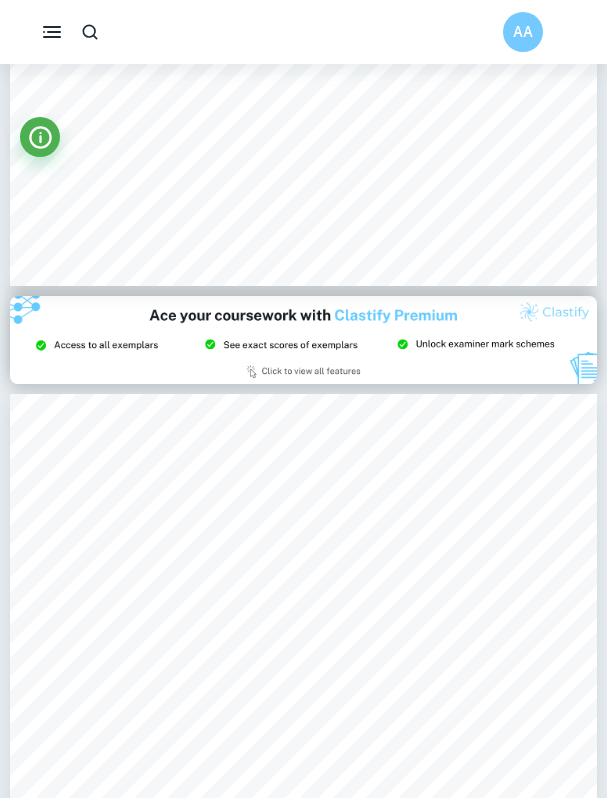 type on "2" 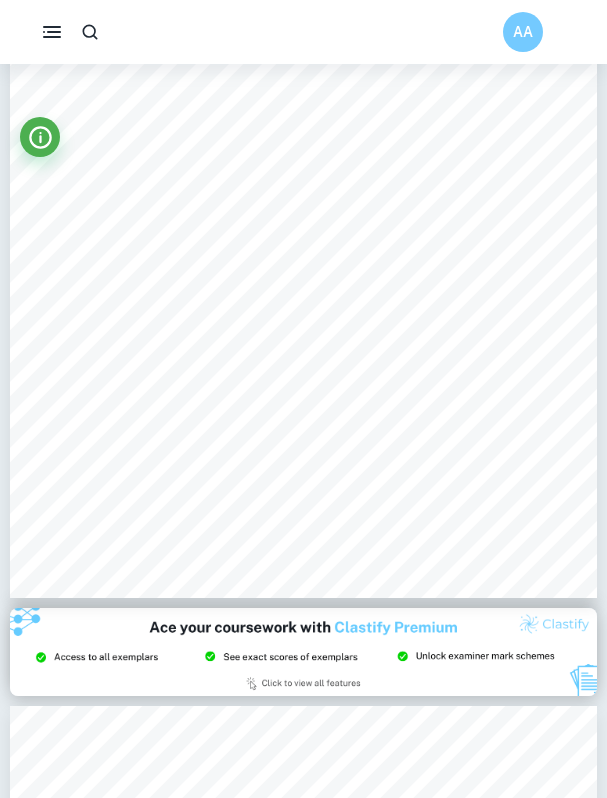 scroll, scrollTop: 841, scrollLeft: 0, axis: vertical 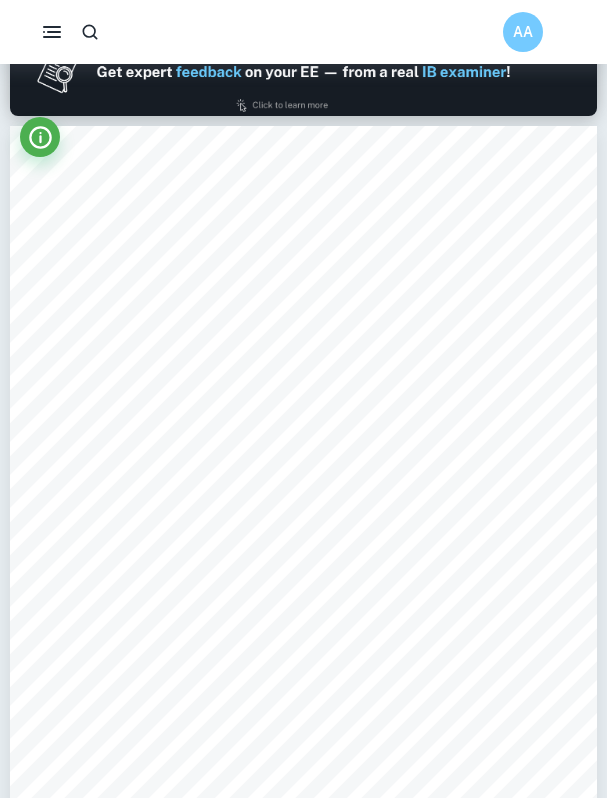 type on "1" 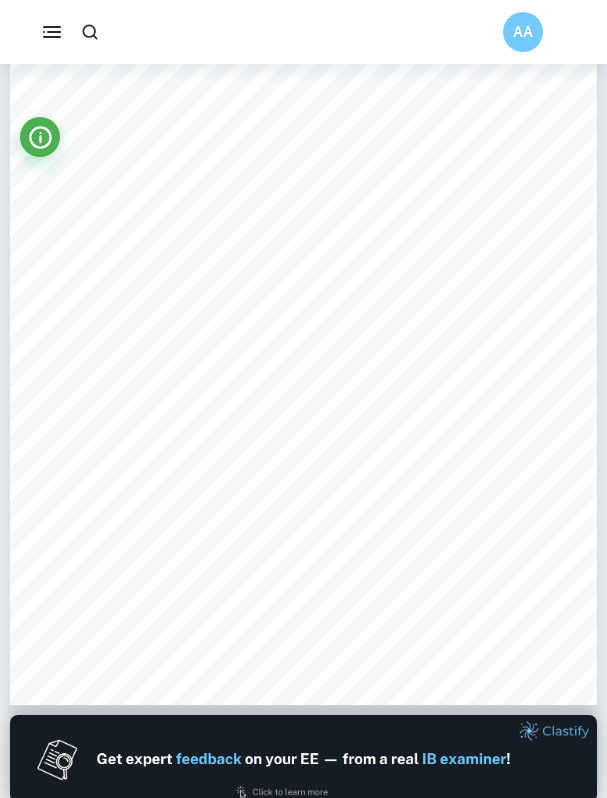 scroll, scrollTop: 0, scrollLeft: 0, axis: both 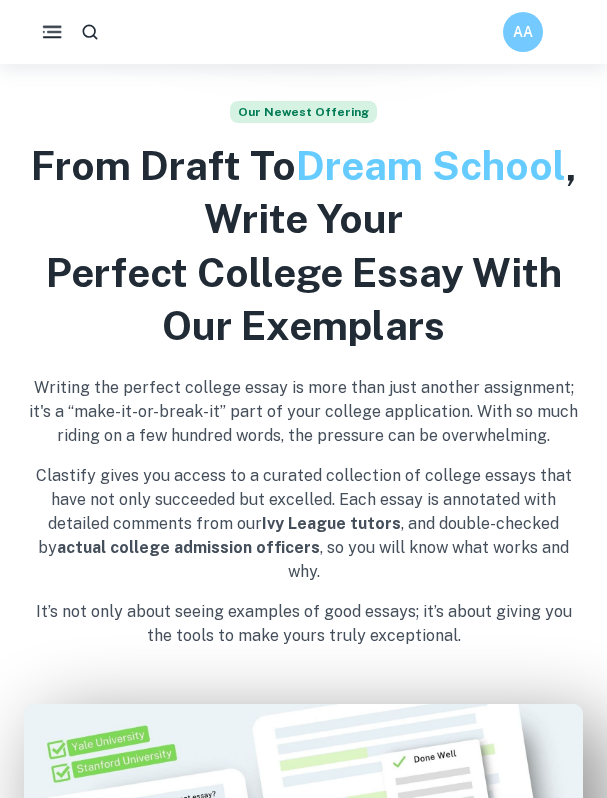 click 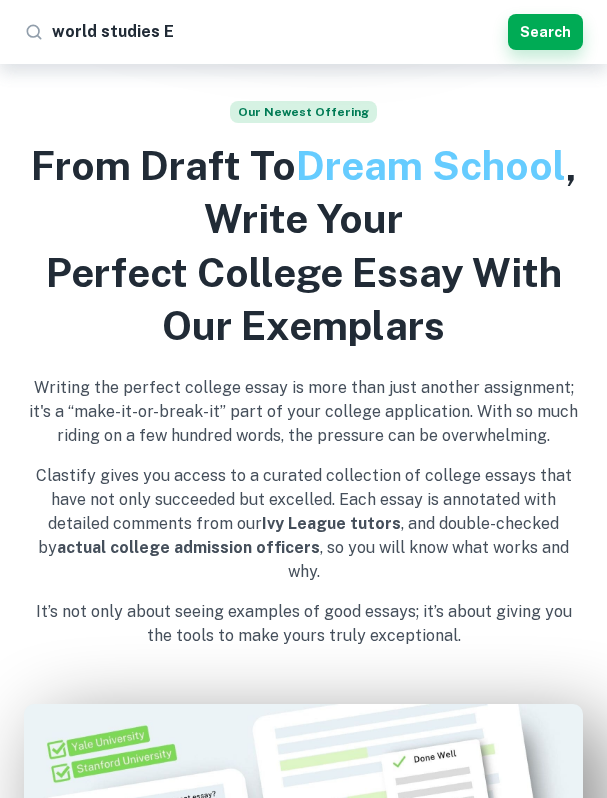 type on "world studies EE" 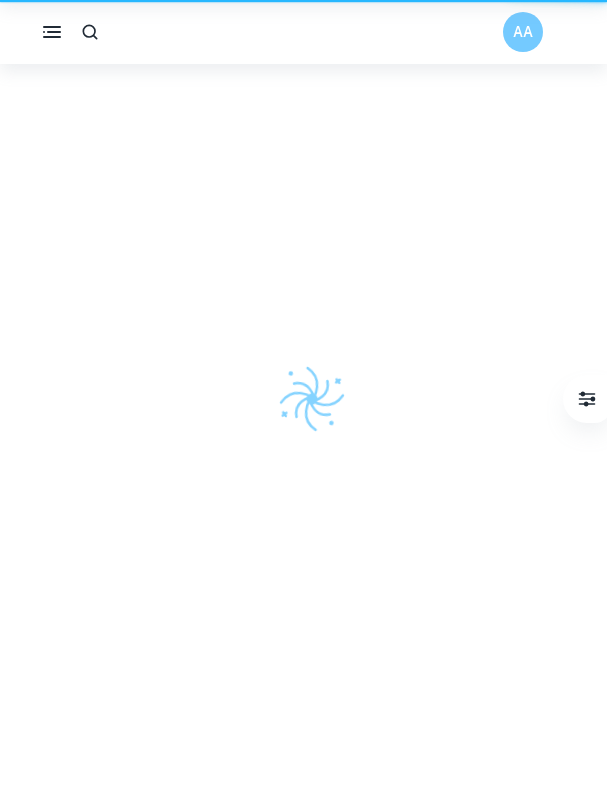 scroll, scrollTop: 0, scrollLeft: 0, axis: both 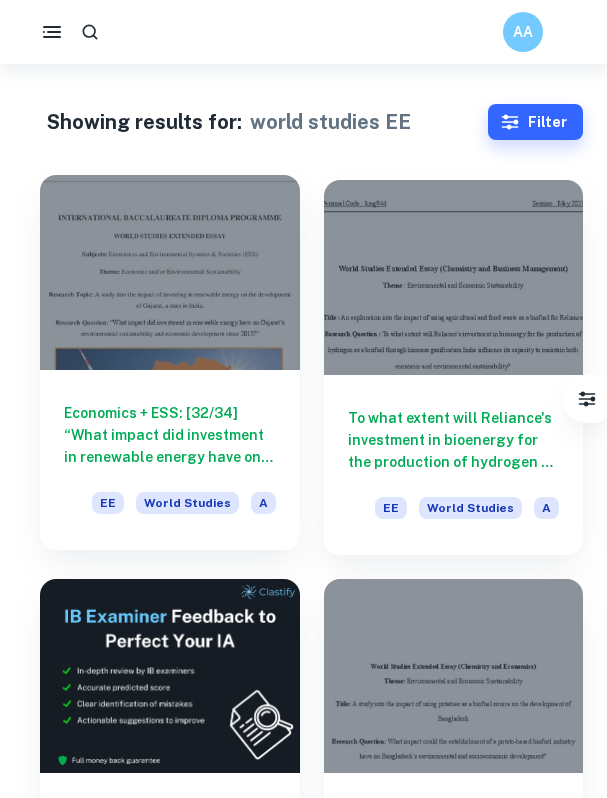 click at bounding box center (170, 272) 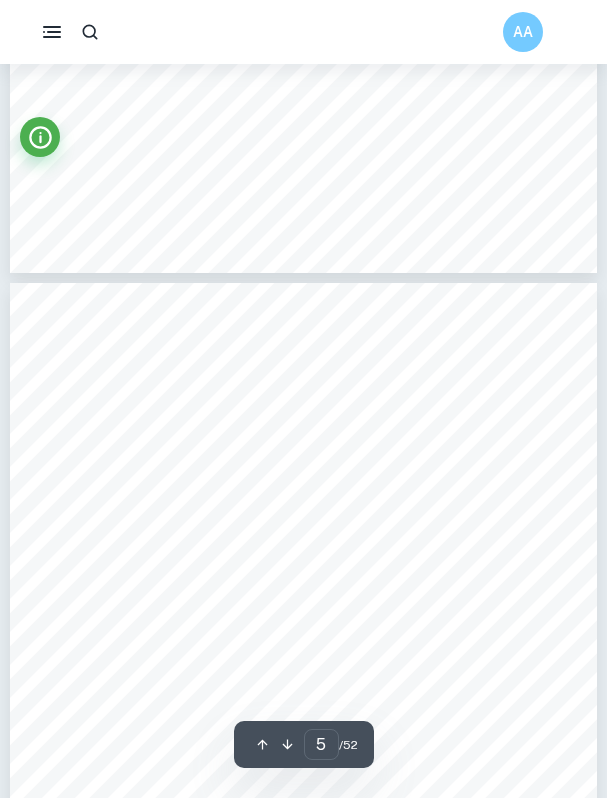 scroll, scrollTop: 3156, scrollLeft: 0, axis: vertical 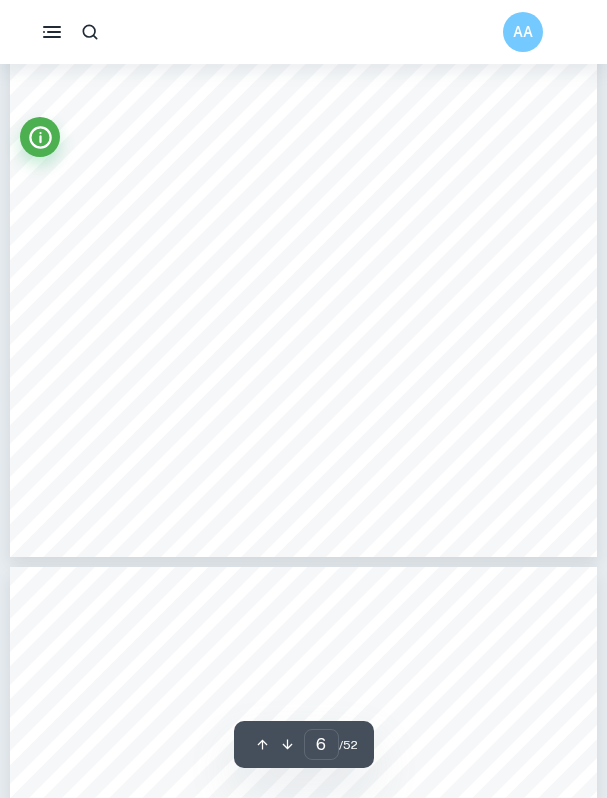 type on "7" 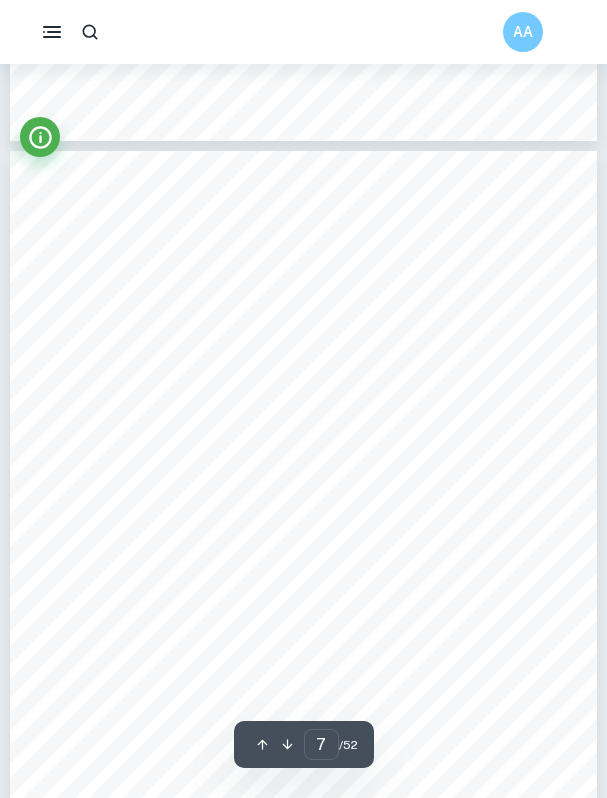 scroll, scrollTop: 4765, scrollLeft: 0, axis: vertical 